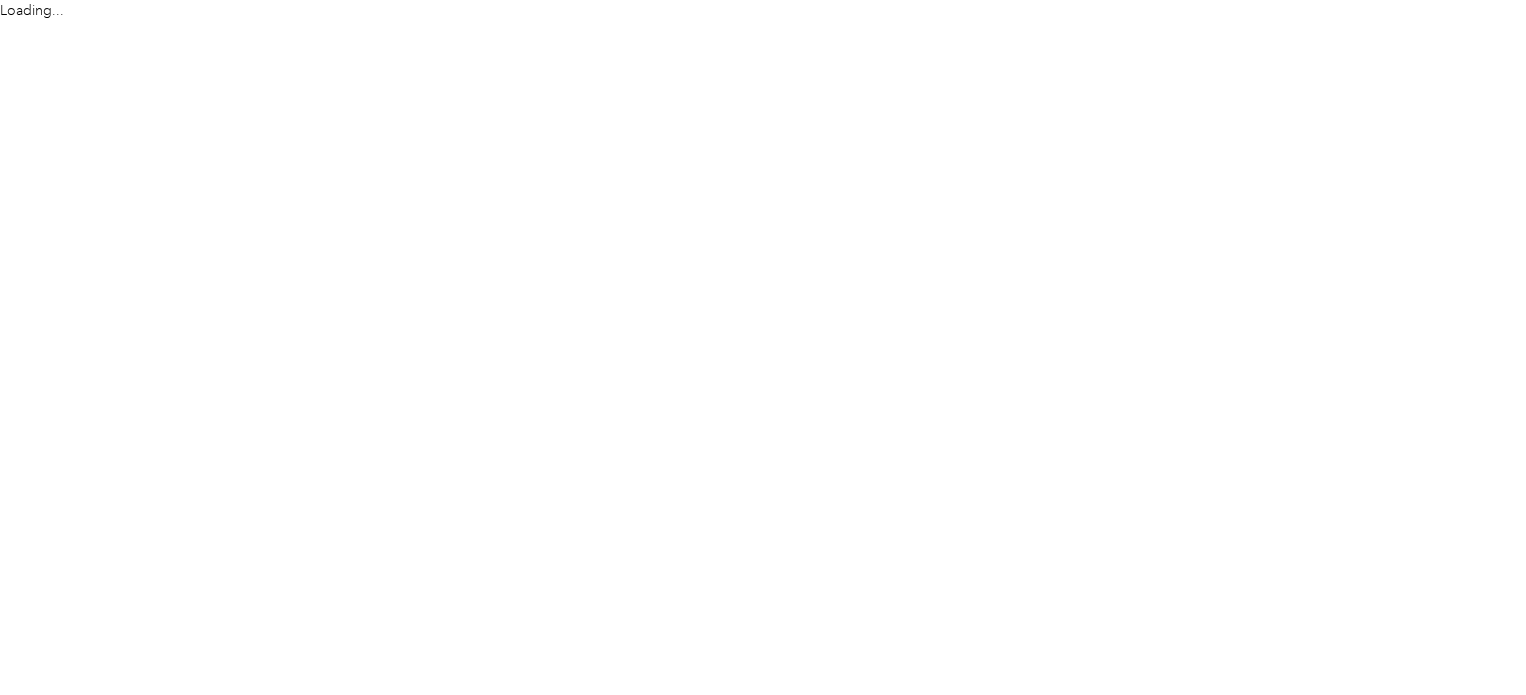 scroll, scrollTop: 0, scrollLeft: 0, axis: both 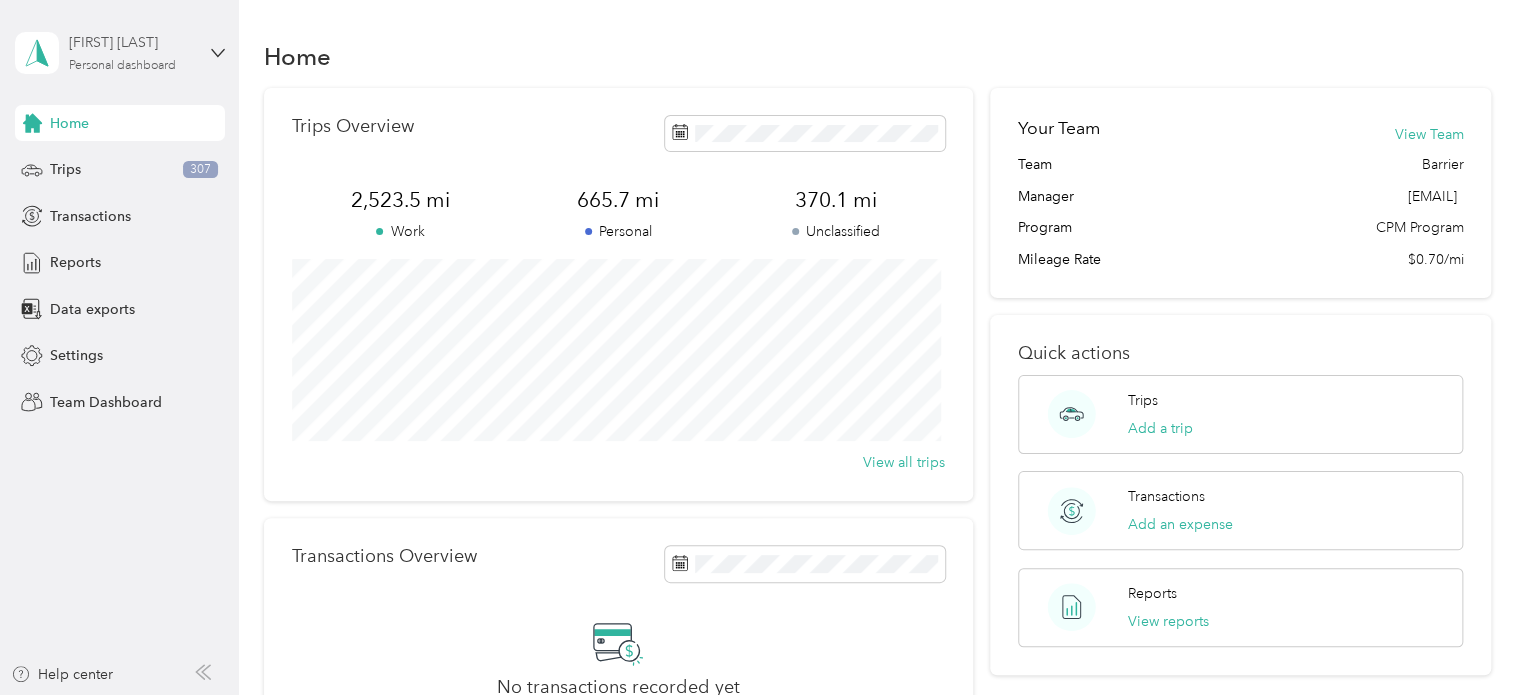 click on "Personal dashboard" at bounding box center [122, 66] 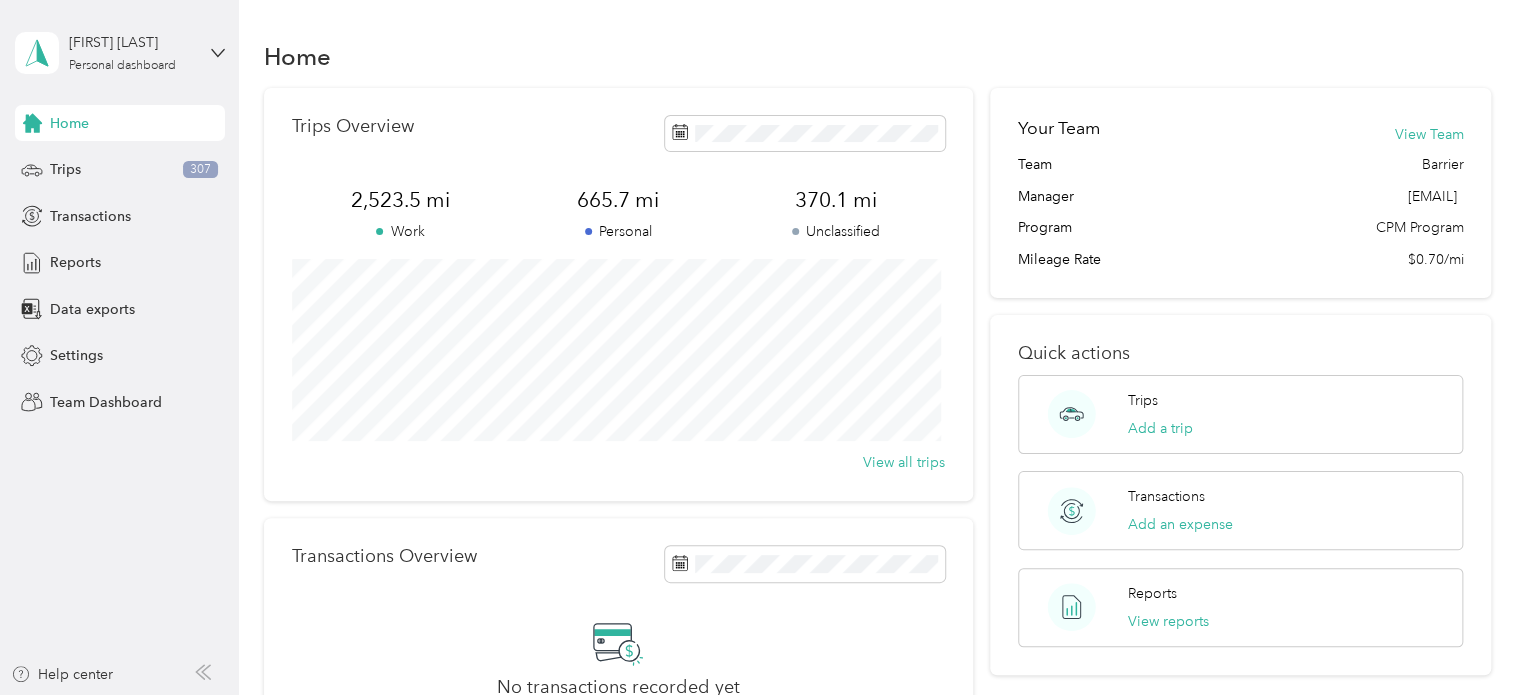 click on "Team dashboard Personal dashboard Log out" at bounding box center [167, 210] 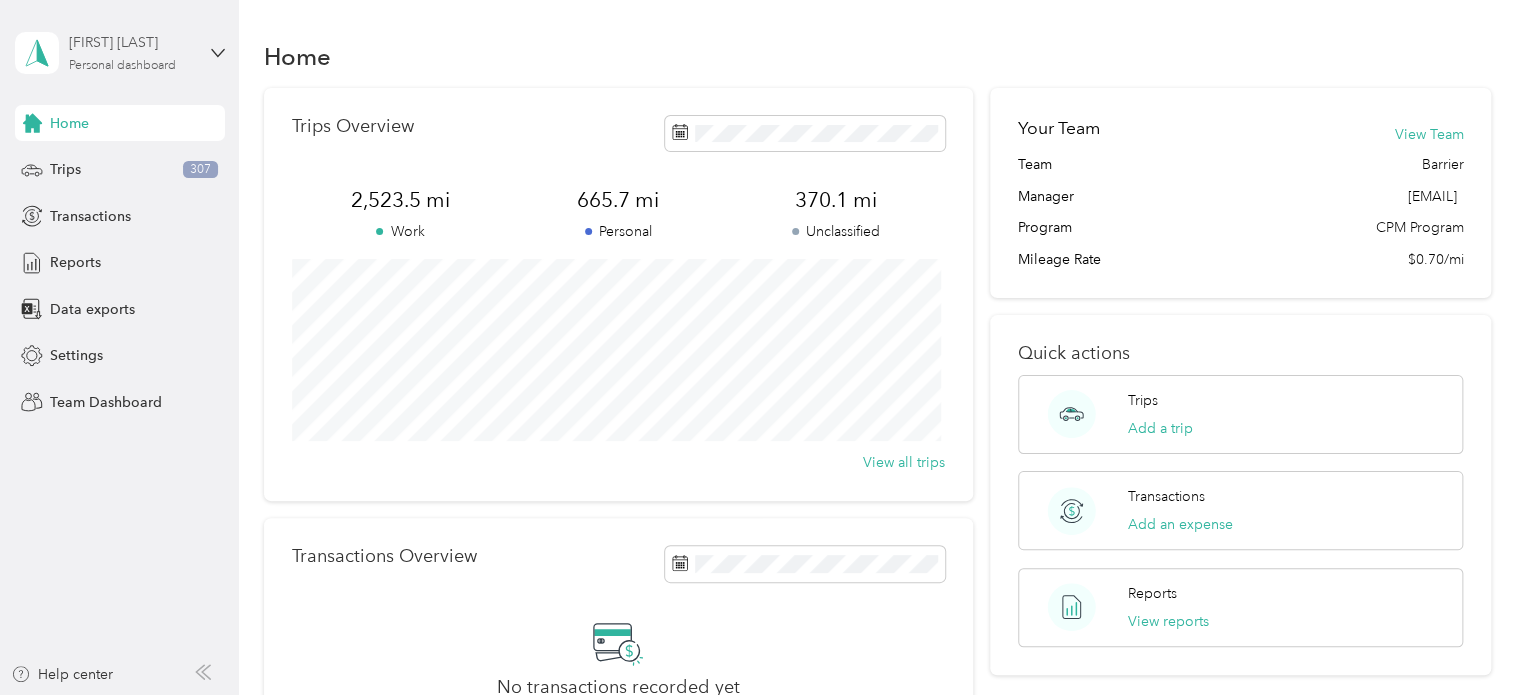 click on "Personal dashboard" at bounding box center [122, 66] 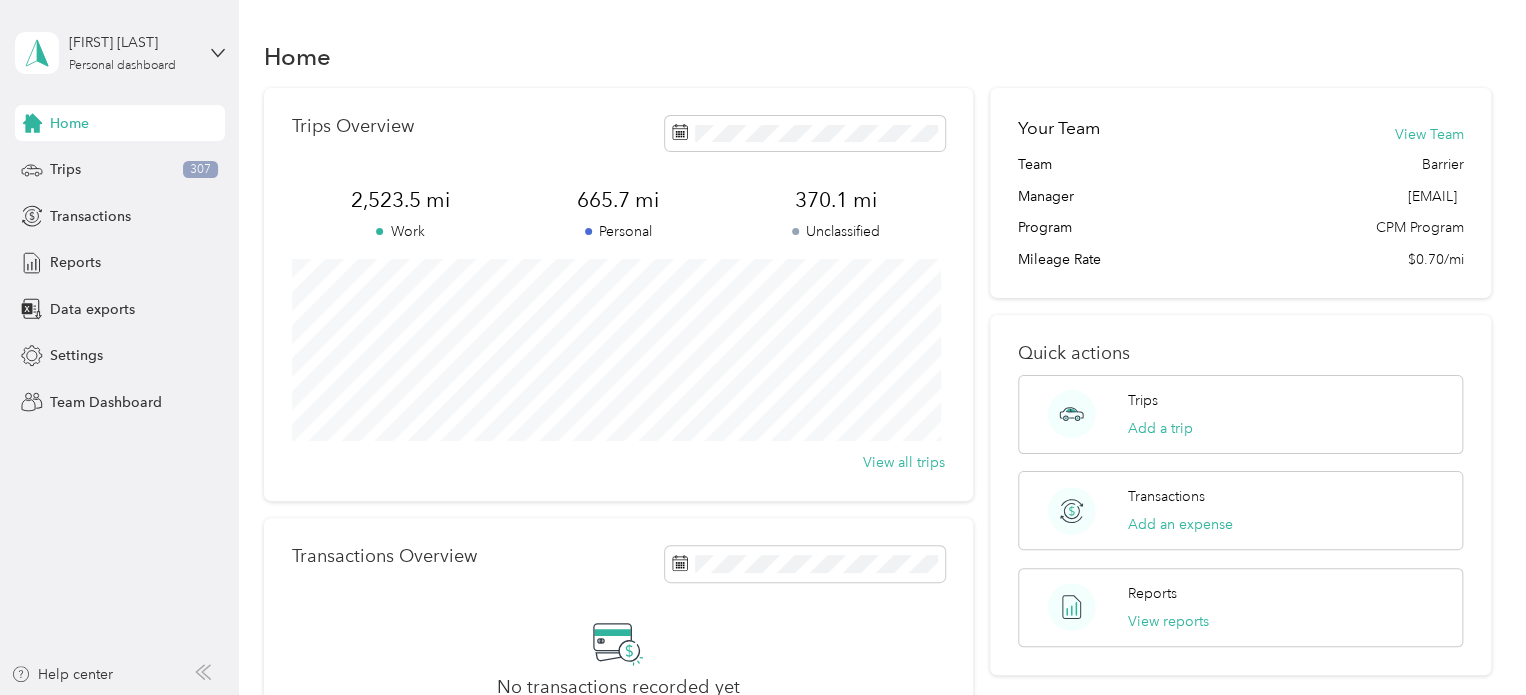 click on "Team dashboard Personal dashboard Log out" at bounding box center [167, 210] 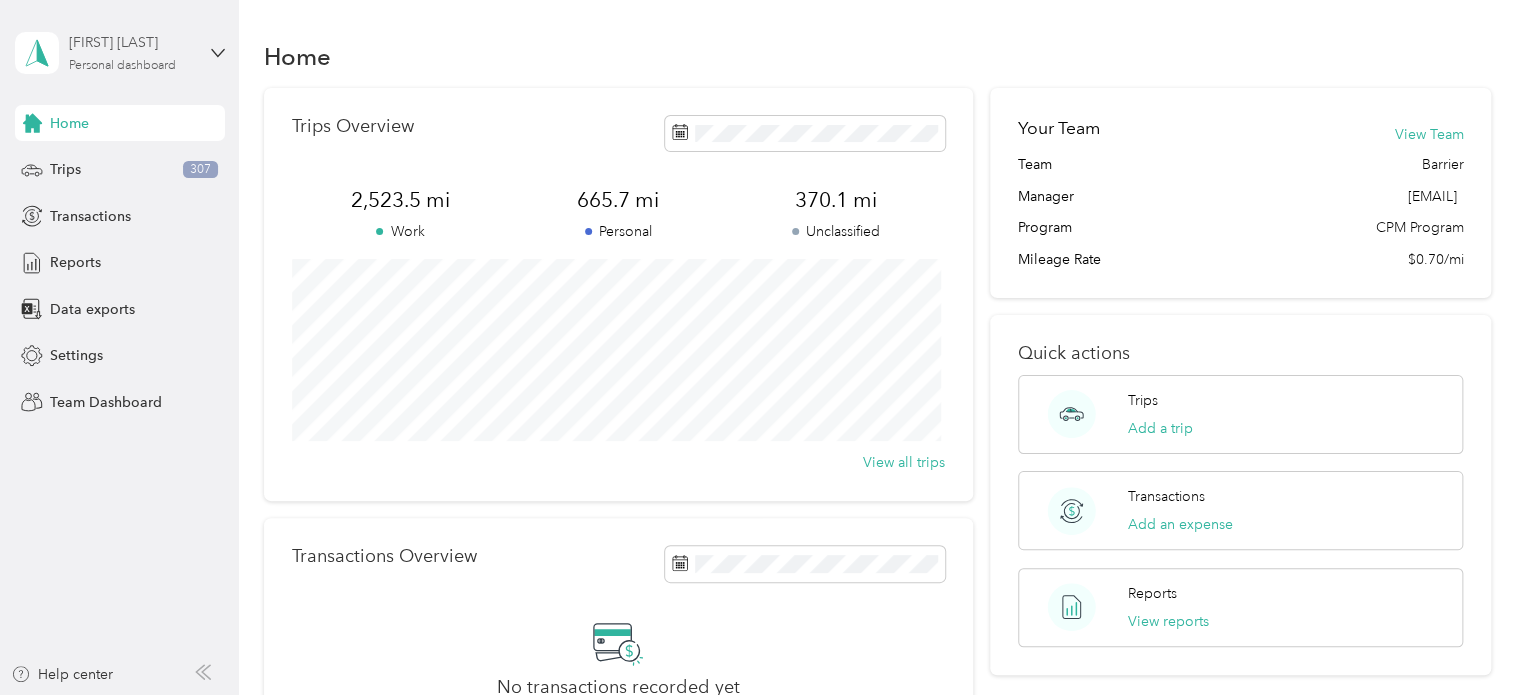 click on "Personal dashboard" at bounding box center [122, 66] 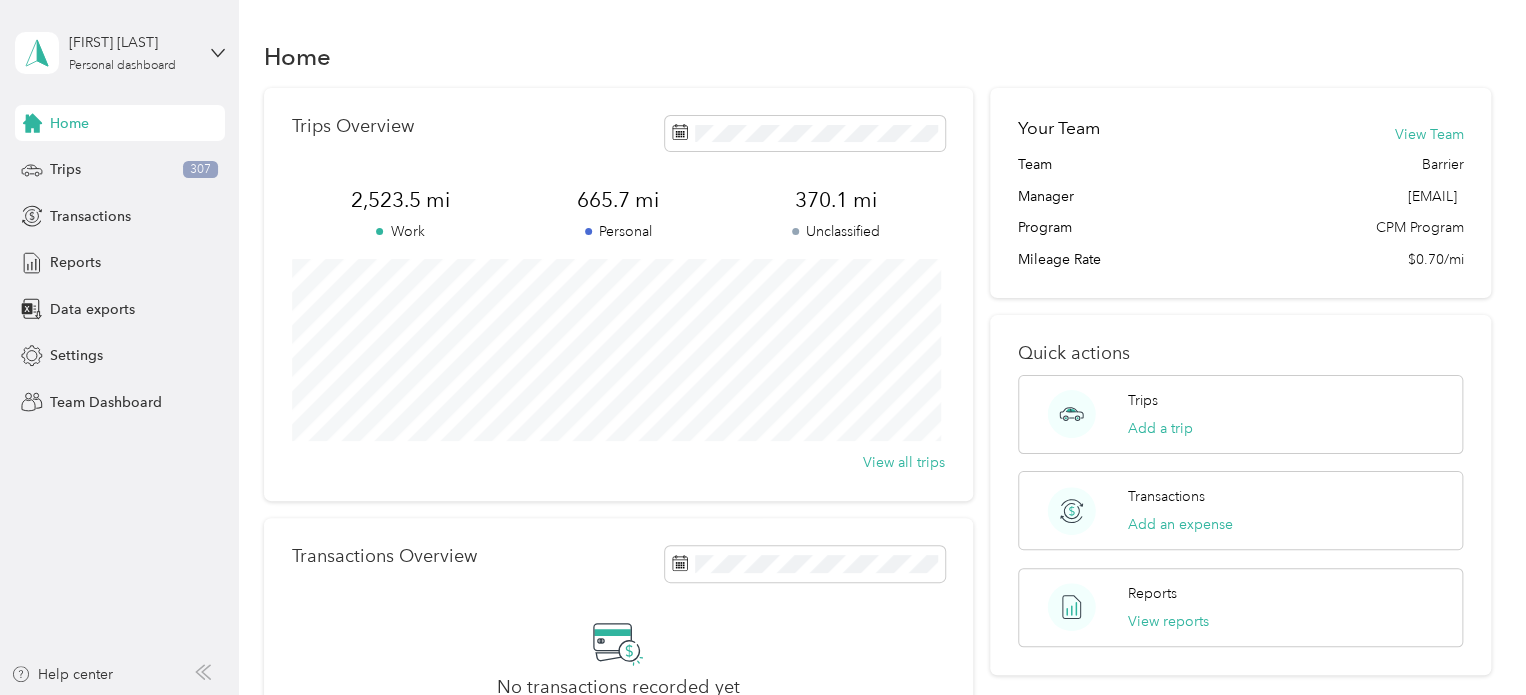 click on "Team dashboard" at bounding box center (85, 160) 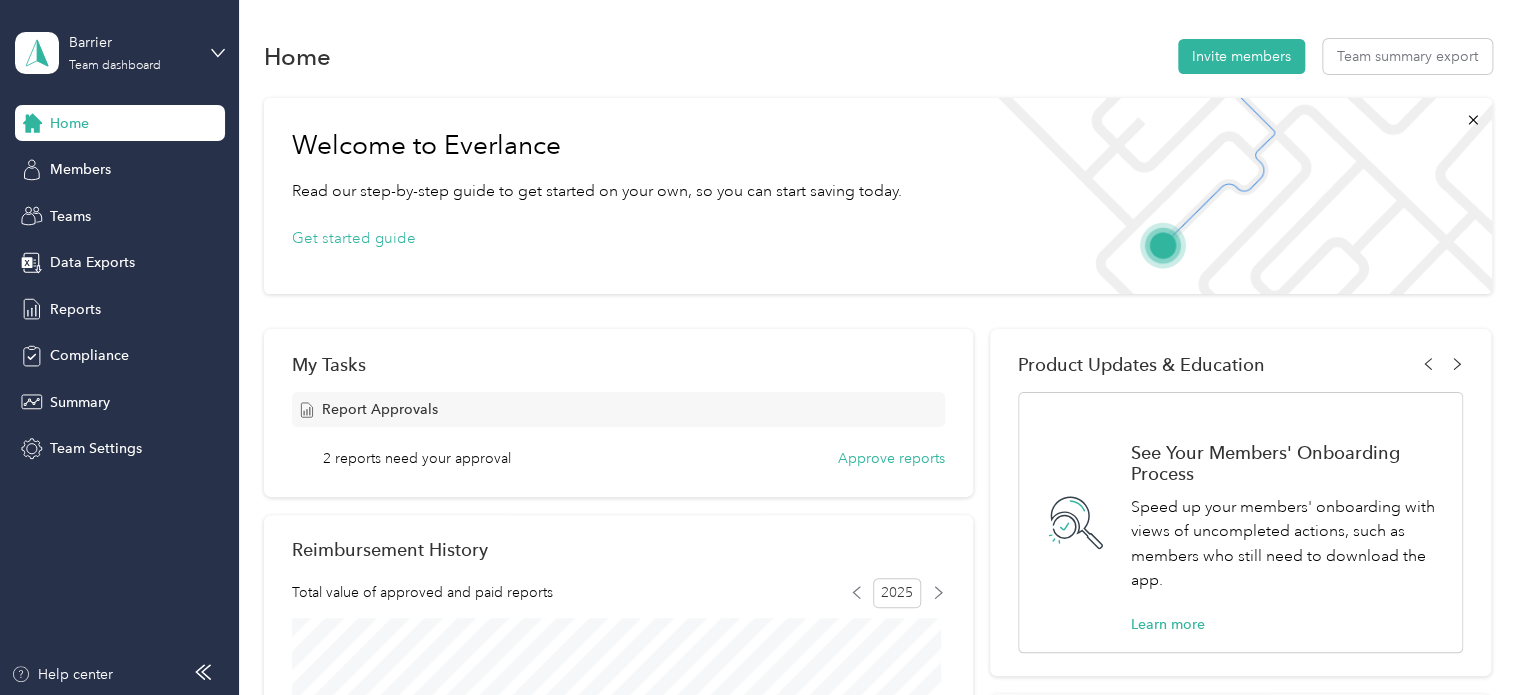 click on "2 reports need your approval" at bounding box center (417, 458) 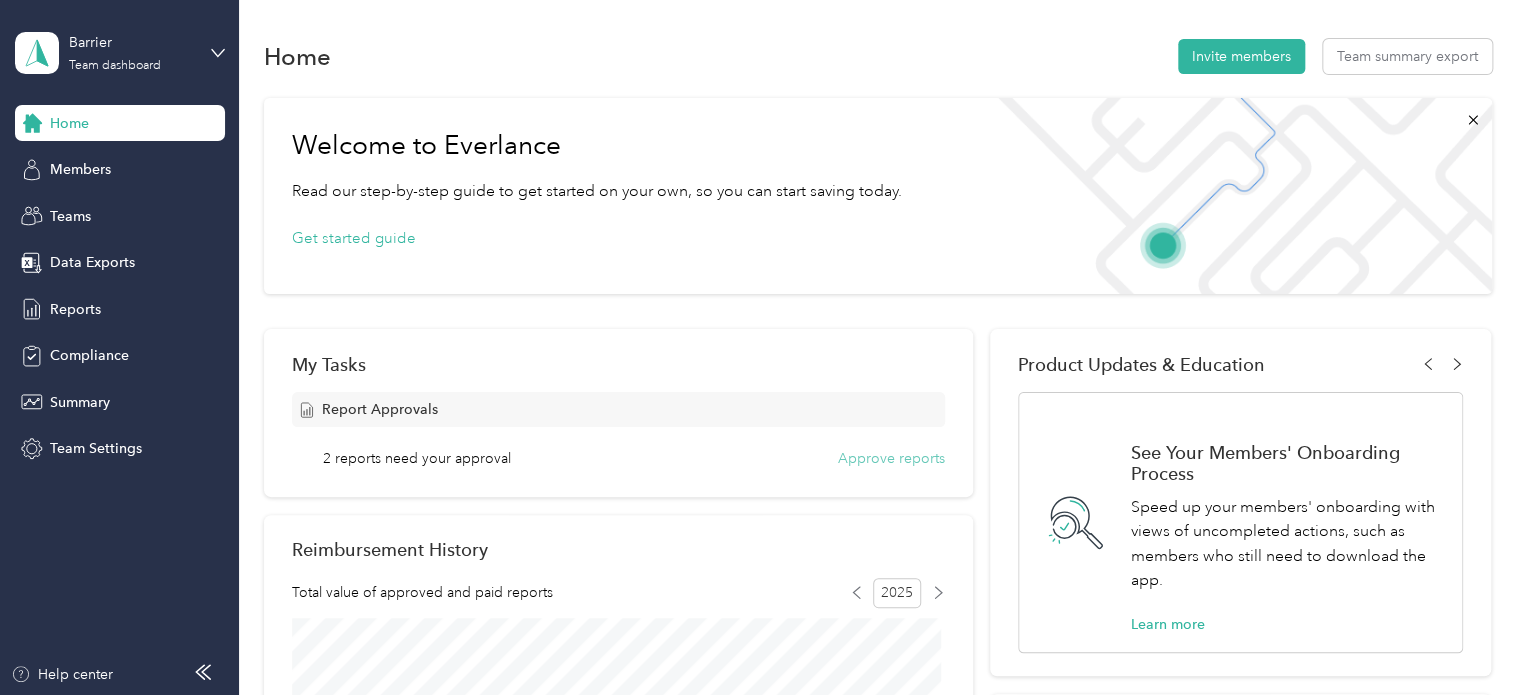 click on "Approve reports" at bounding box center [891, 458] 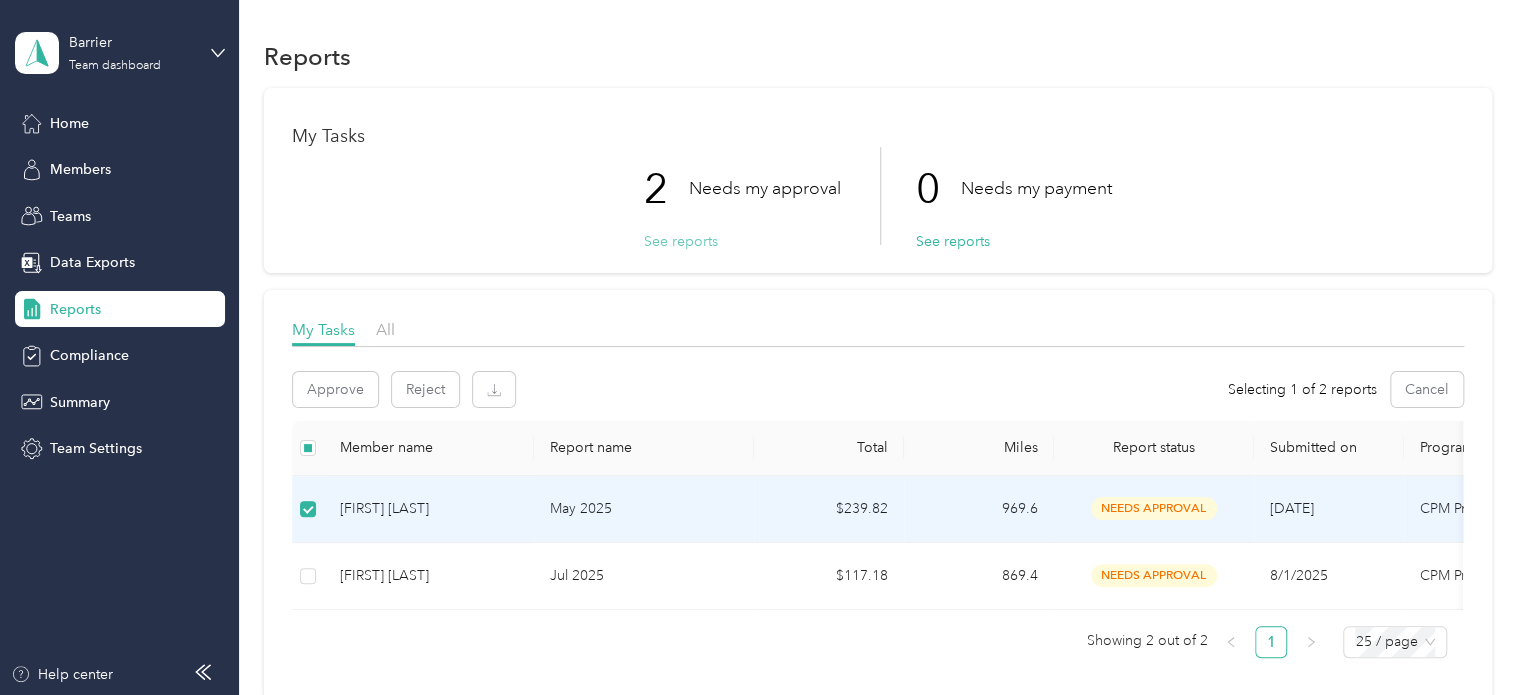 click on "See reports" at bounding box center [681, 241] 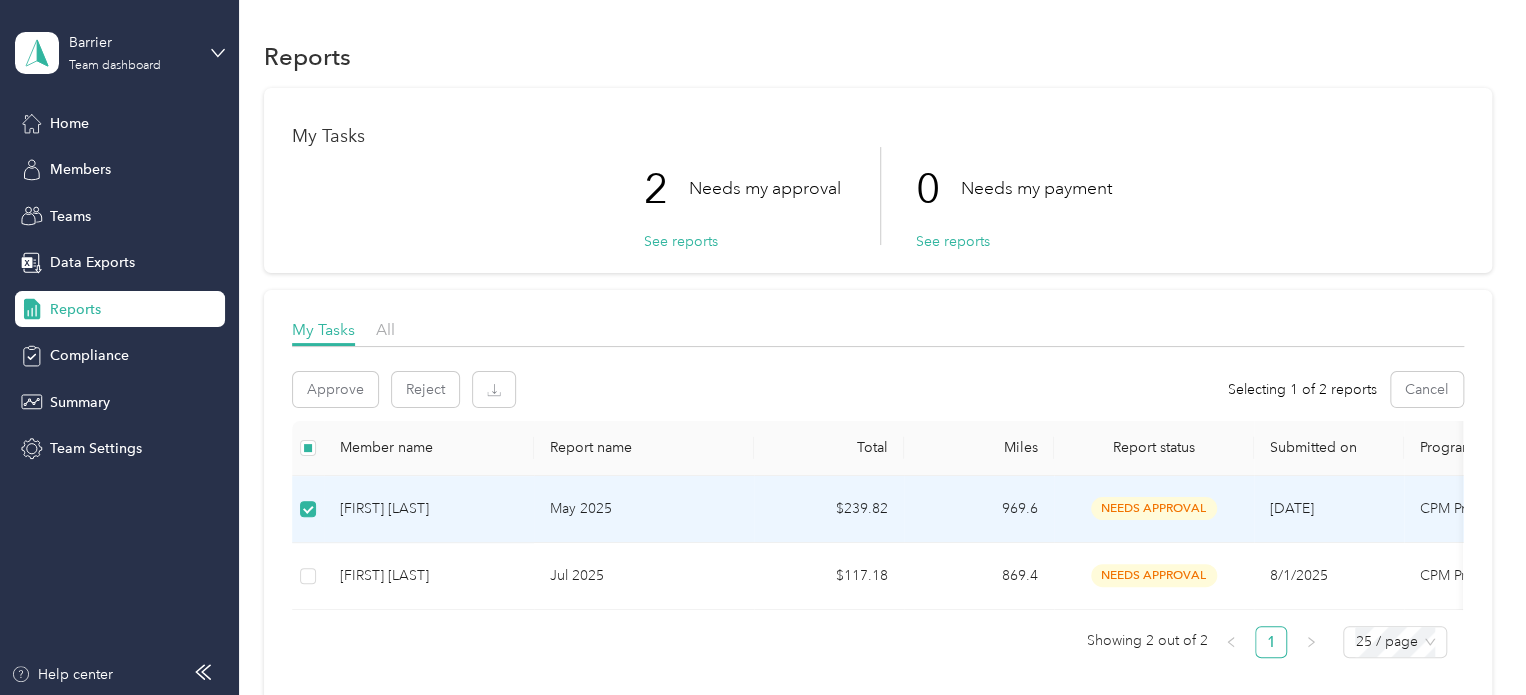 click on "[FIRST] [LAST]" at bounding box center (429, 509) 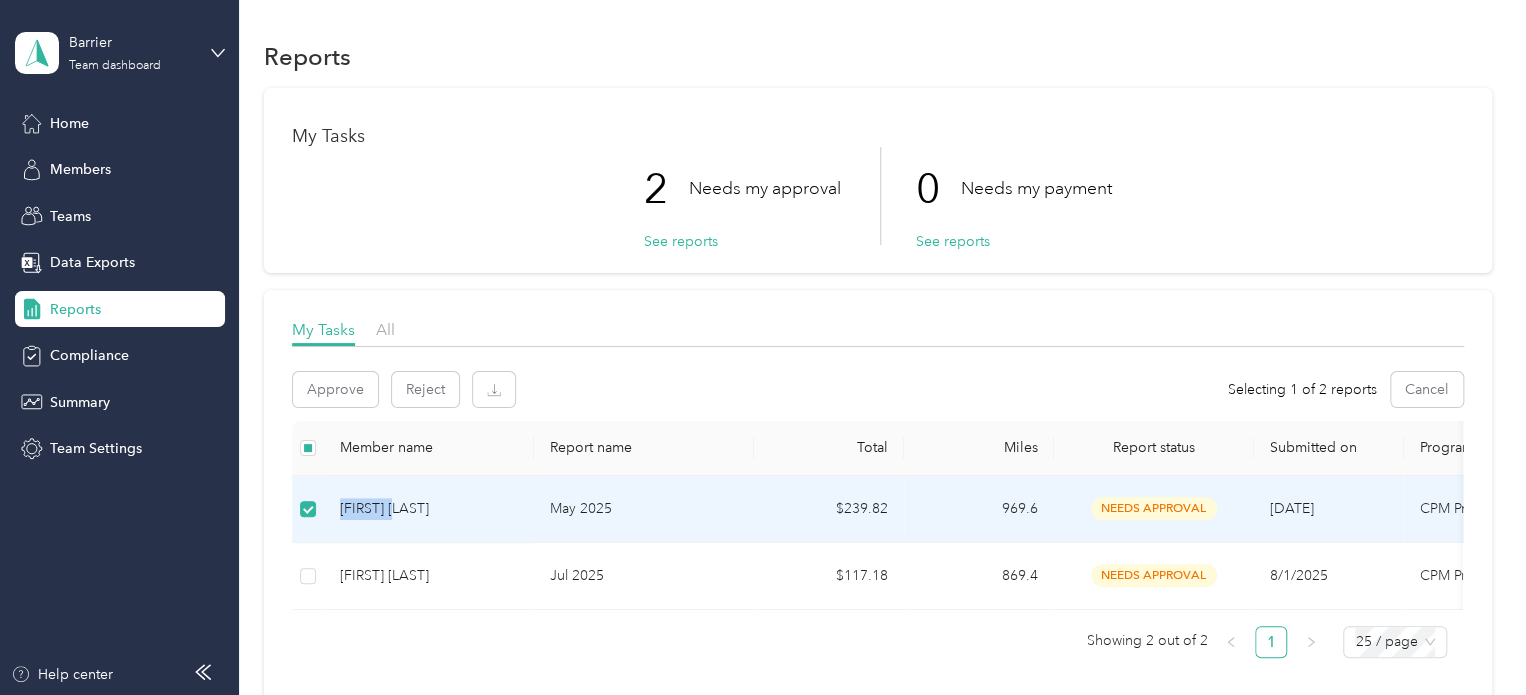 click on "[FIRST] [LAST]" at bounding box center (429, 509) 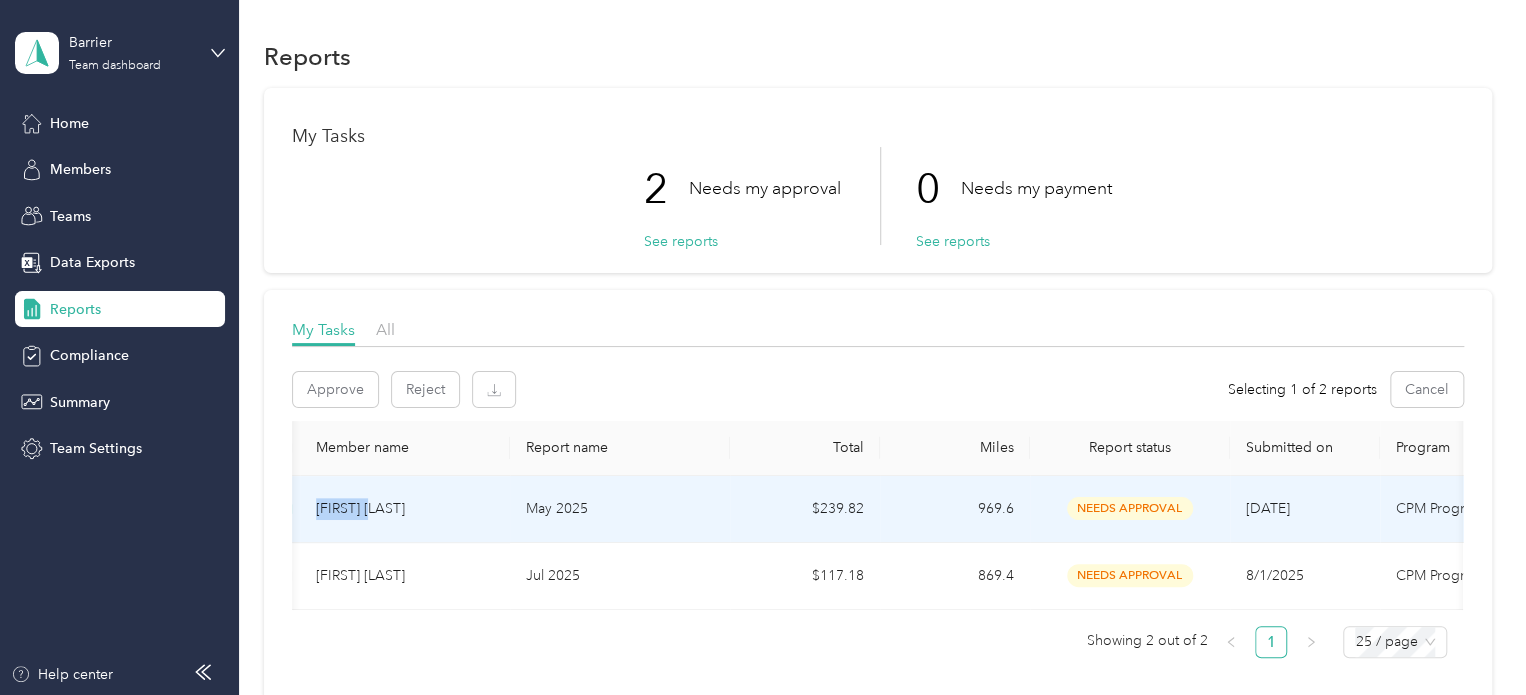 scroll, scrollTop: 0, scrollLeft: 0, axis: both 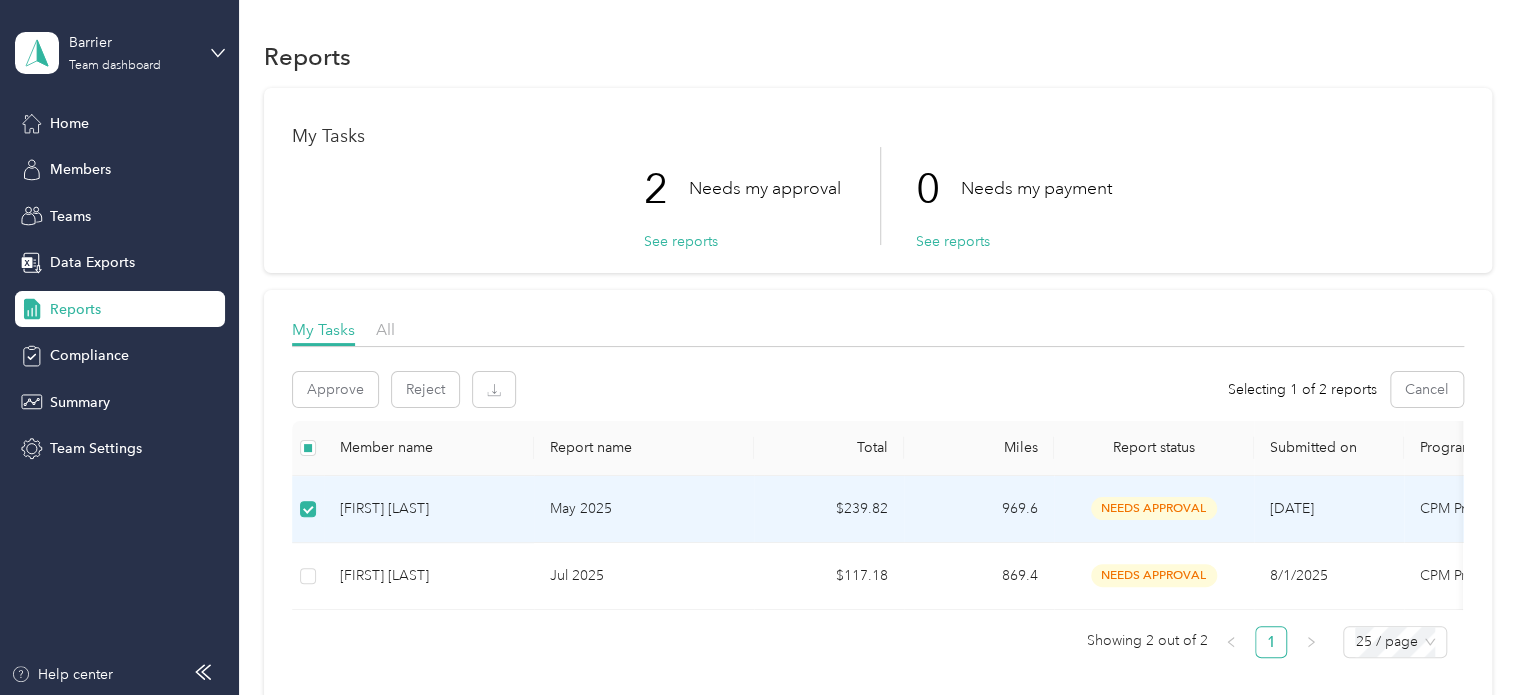click on "May 2025" at bounding box center [644, 509] 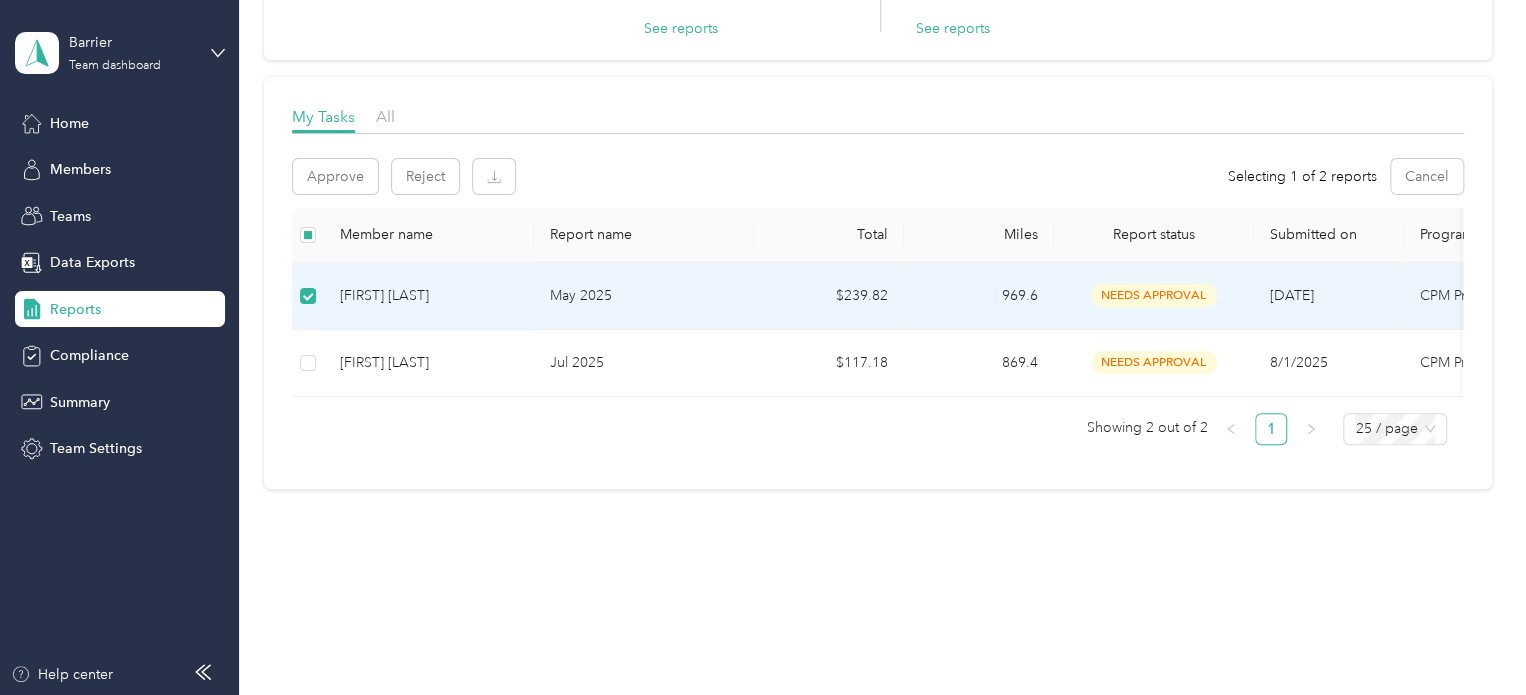 scroll, scrollTop: 131, scrollLeft: 0, axis: vertical 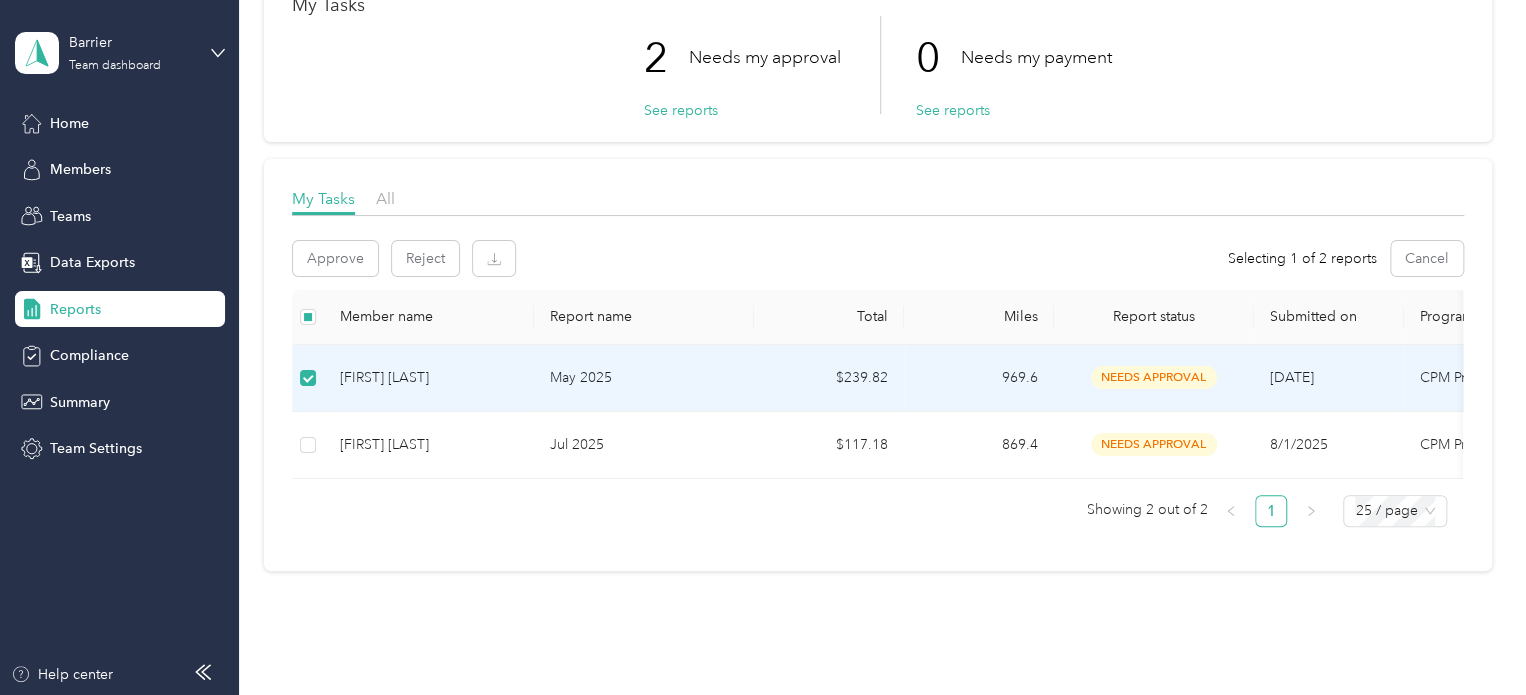 click on "[FIRST] [LAST]" at bounding box center (429, 378) 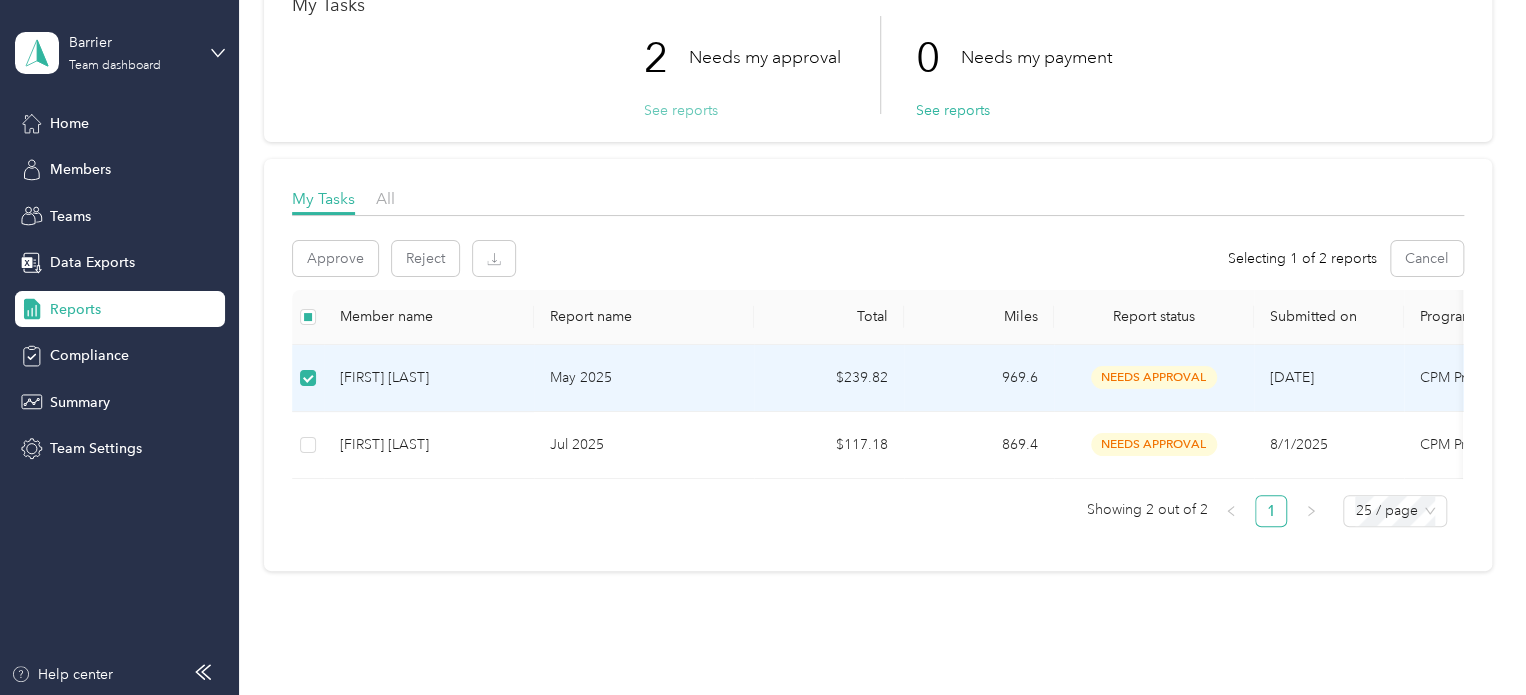 click on "See reports" at bounding box center [681, 110] 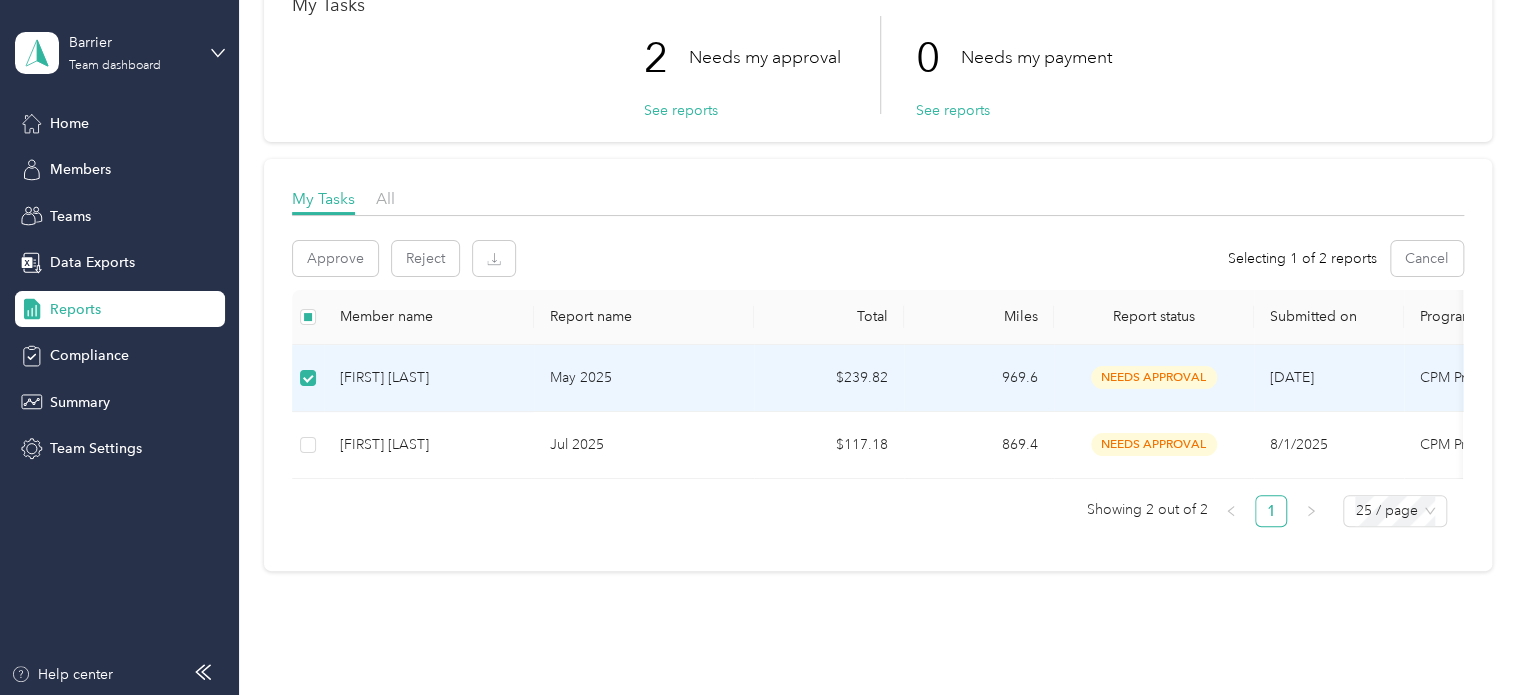 click on "[FIRST] [LAST]" at bounding box center (429, 378) 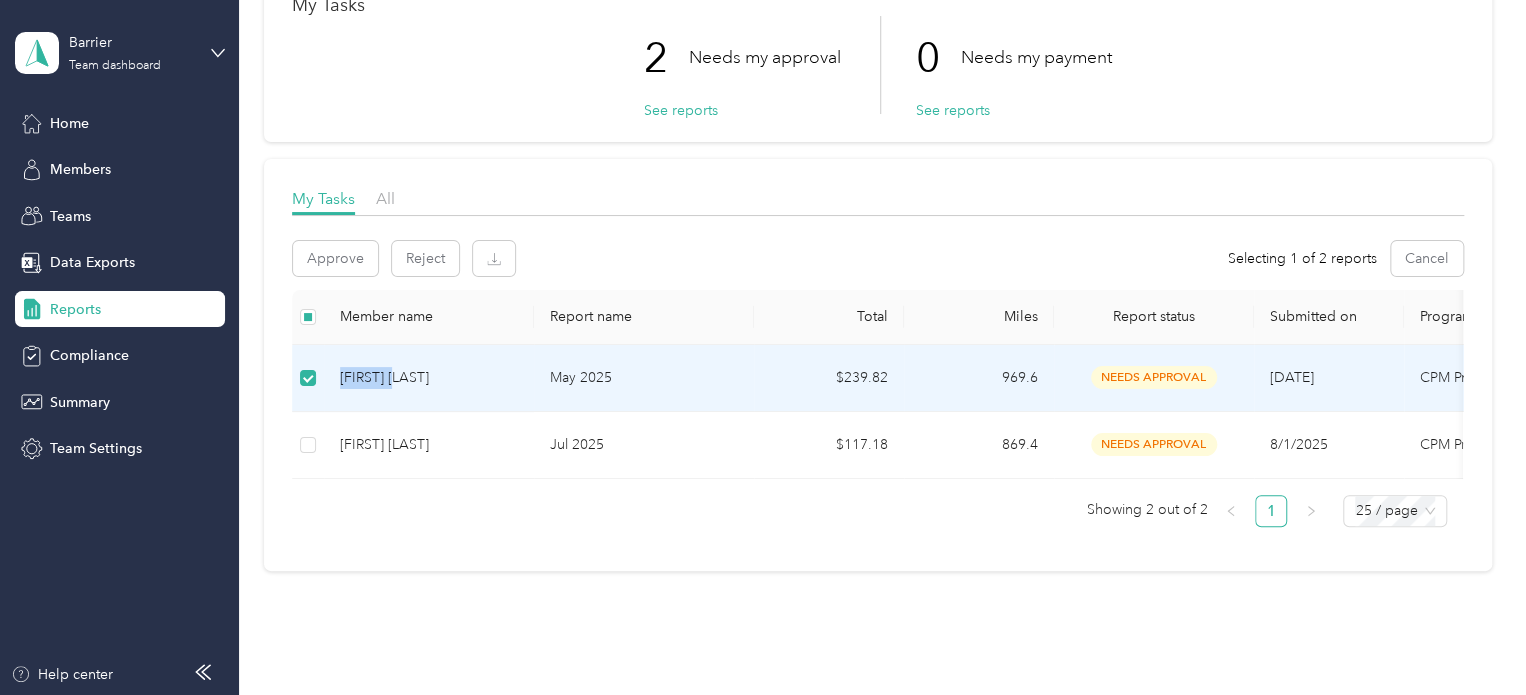 click on "[FIRST] [LAST]" at bounding box center [429, 378] 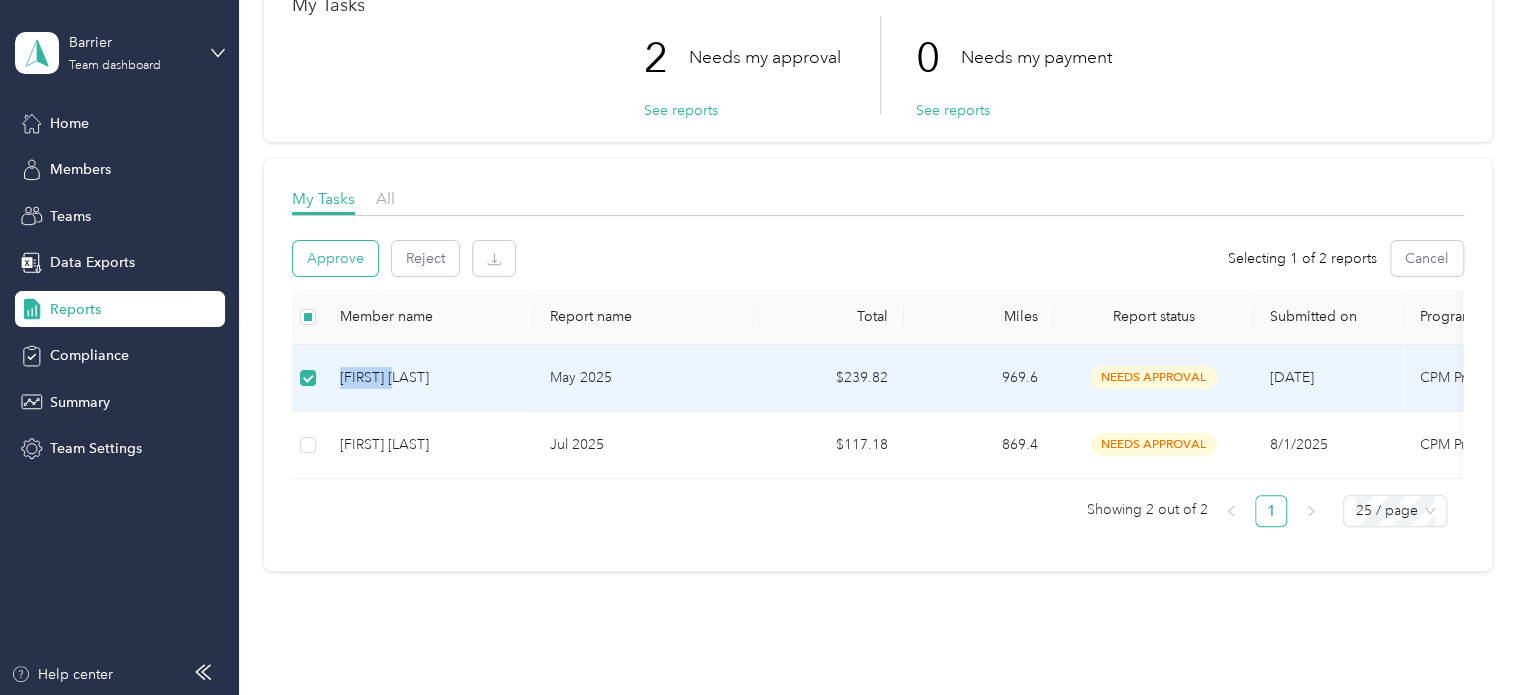 click on "Approve" at bounding box center [335, 258] 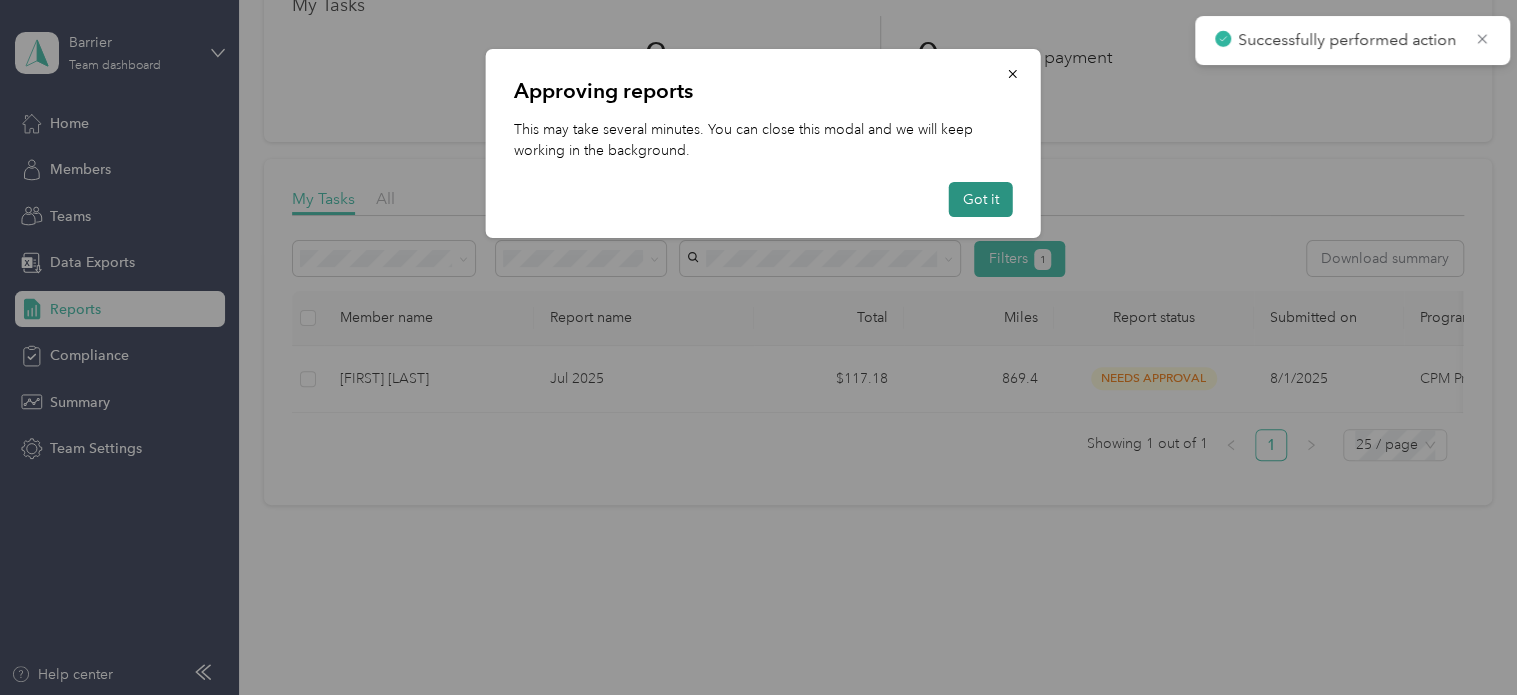 click on "Got it" at bounding box center (981, 199) 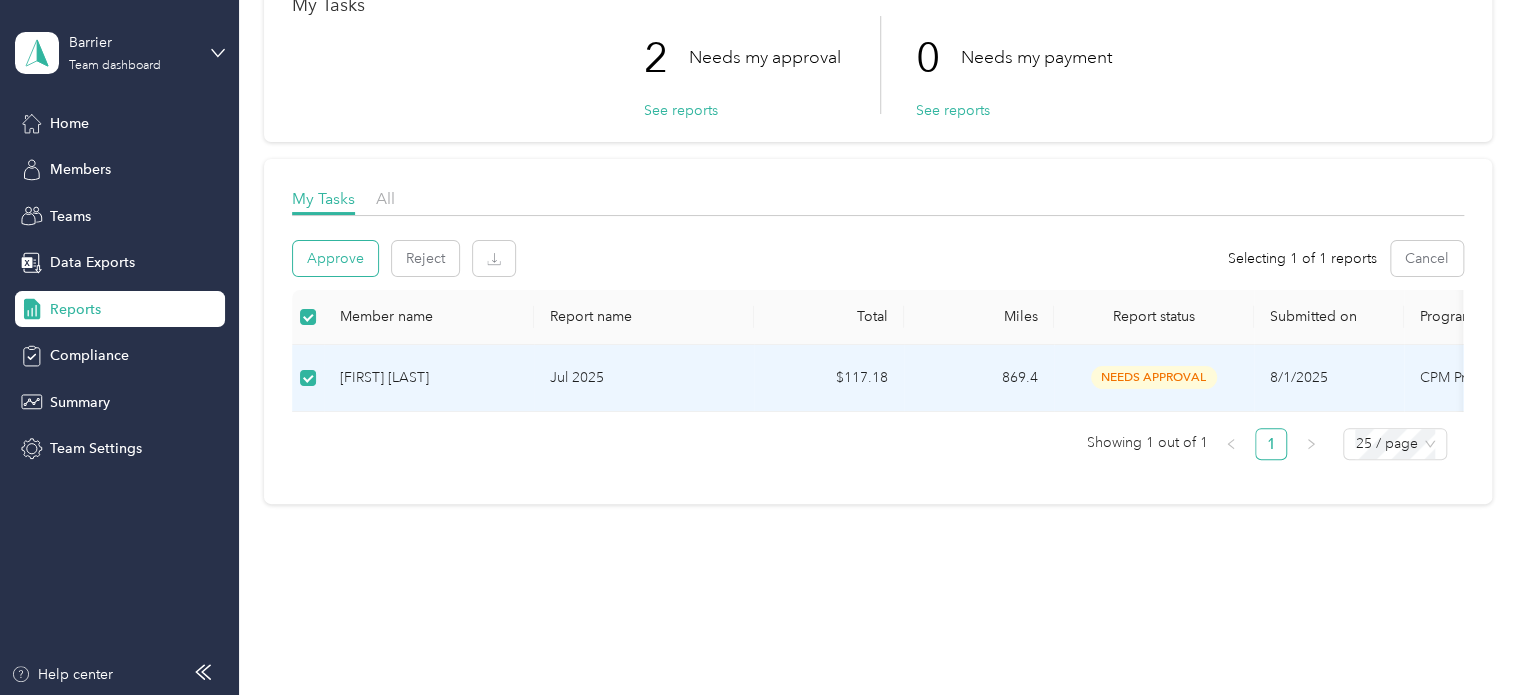 click on "Approve" at bounding box center [335, 258] 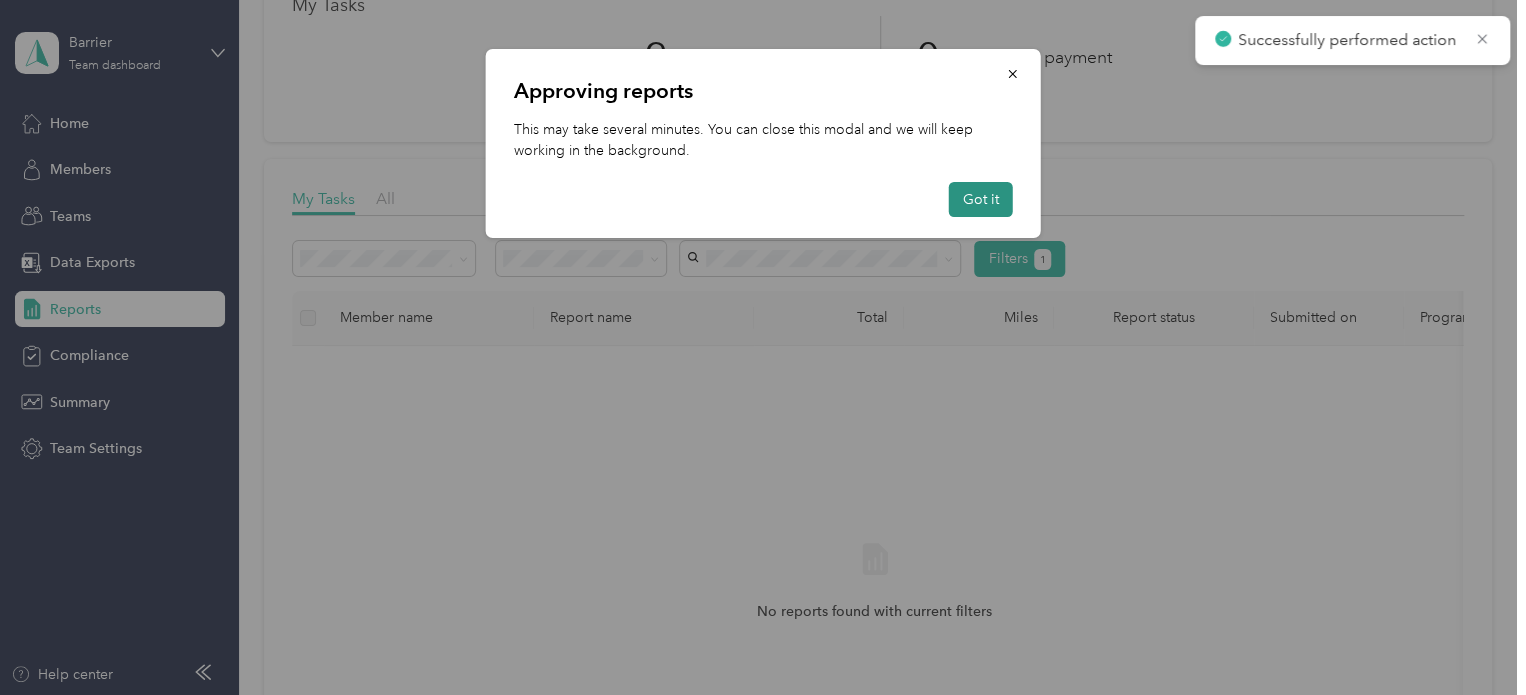 click on "Got it" at bounding box center [981, 199] 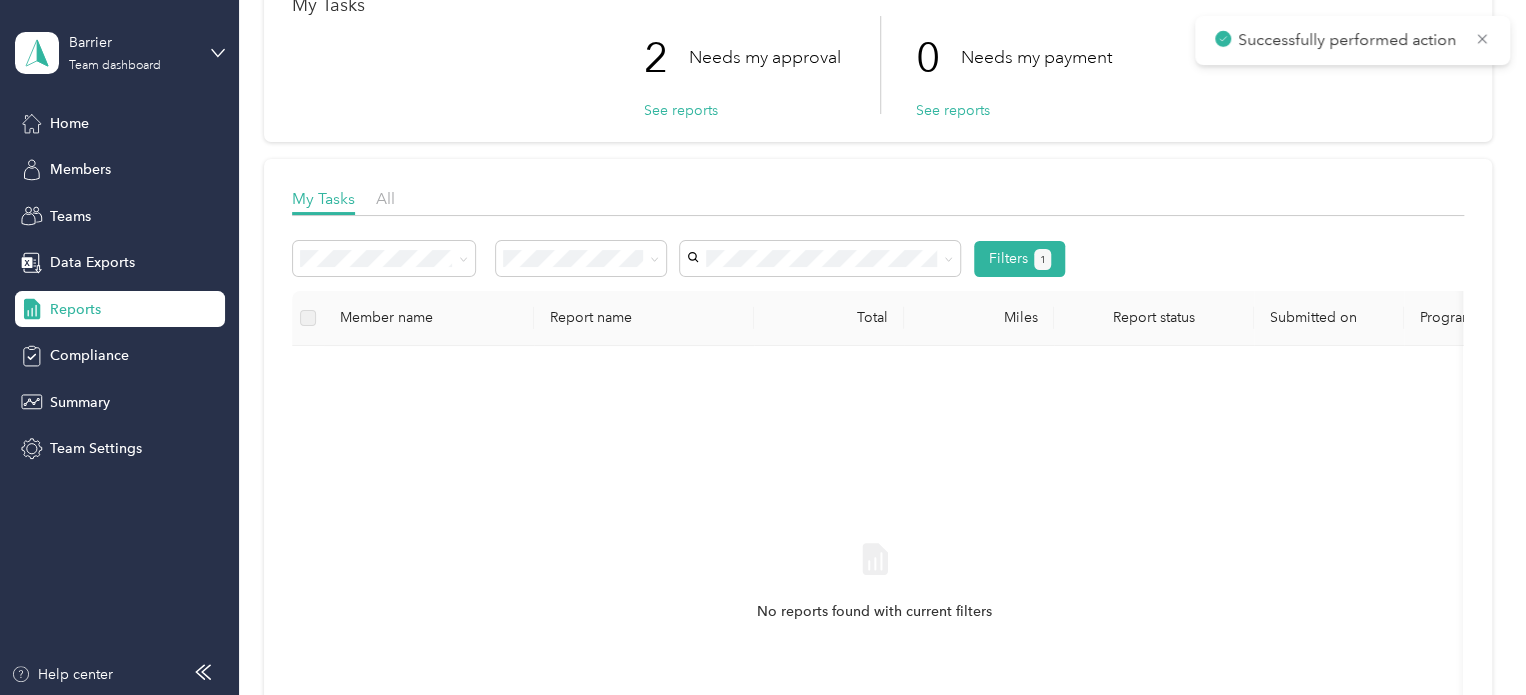 click on "My Tasks All" at bounding box center (878, 201) 